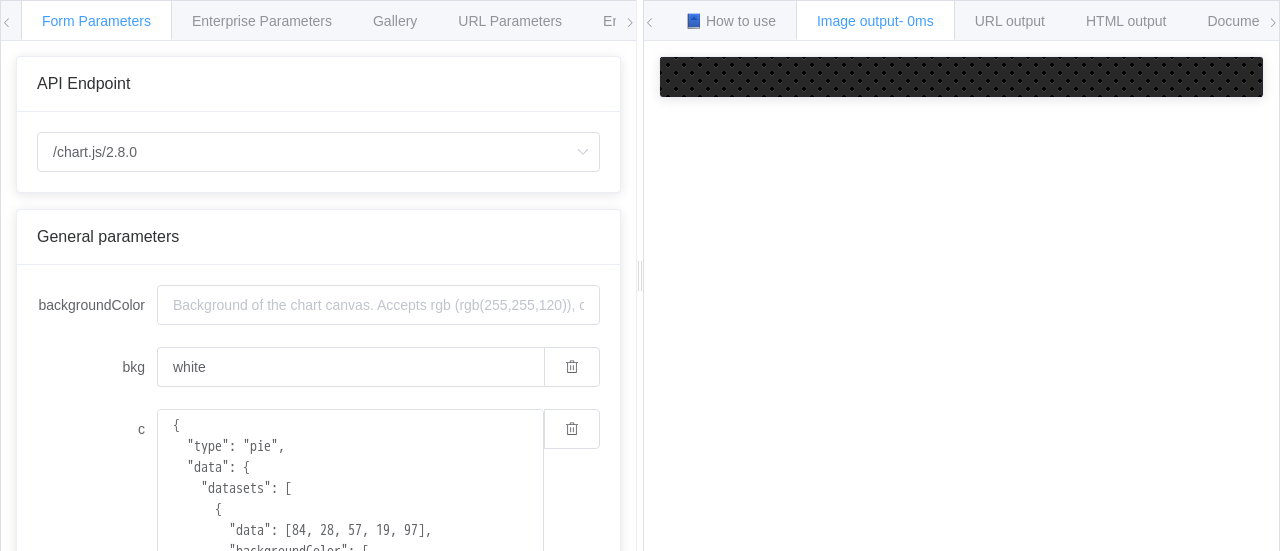 scroll, scrollTop: 0, scrollLeft: 0, axis: both 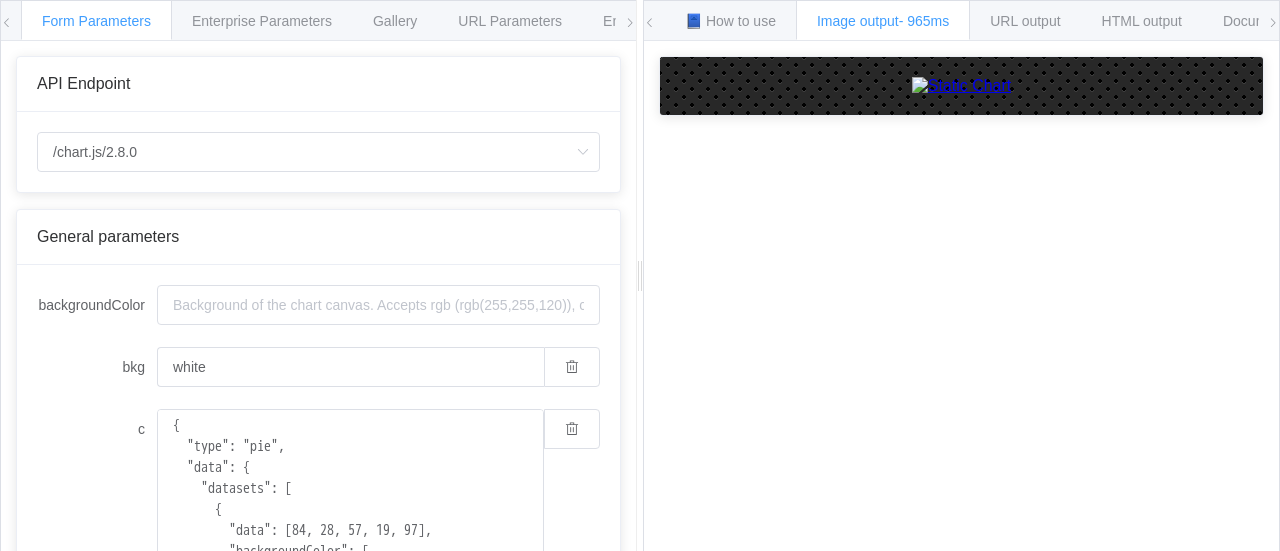 click at bounding box center [630, 23] 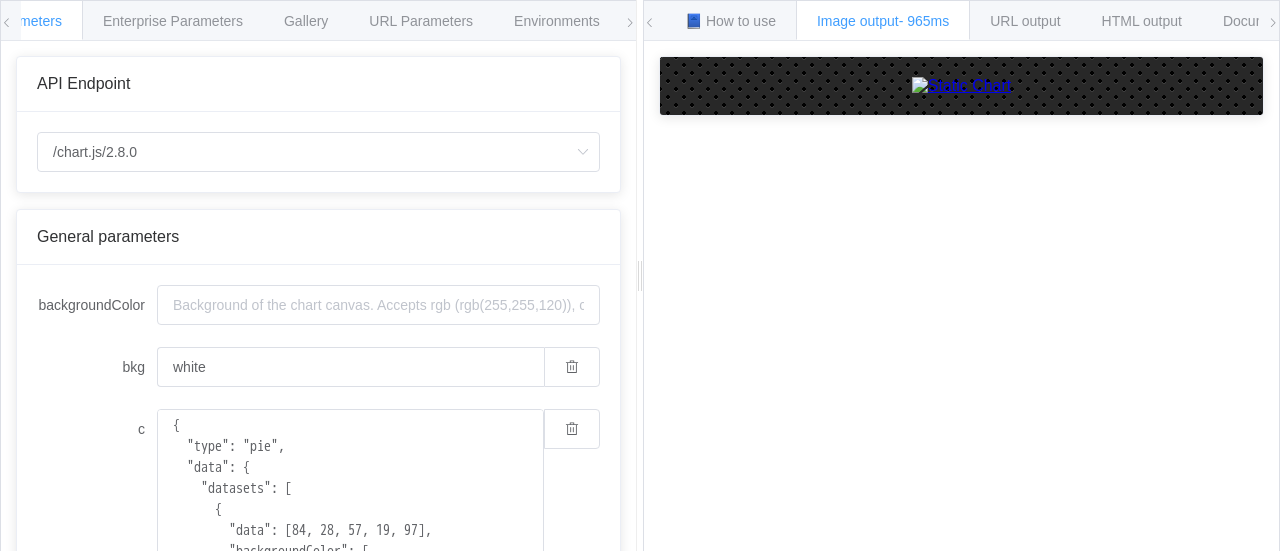 click at bounding box center [630, 23] 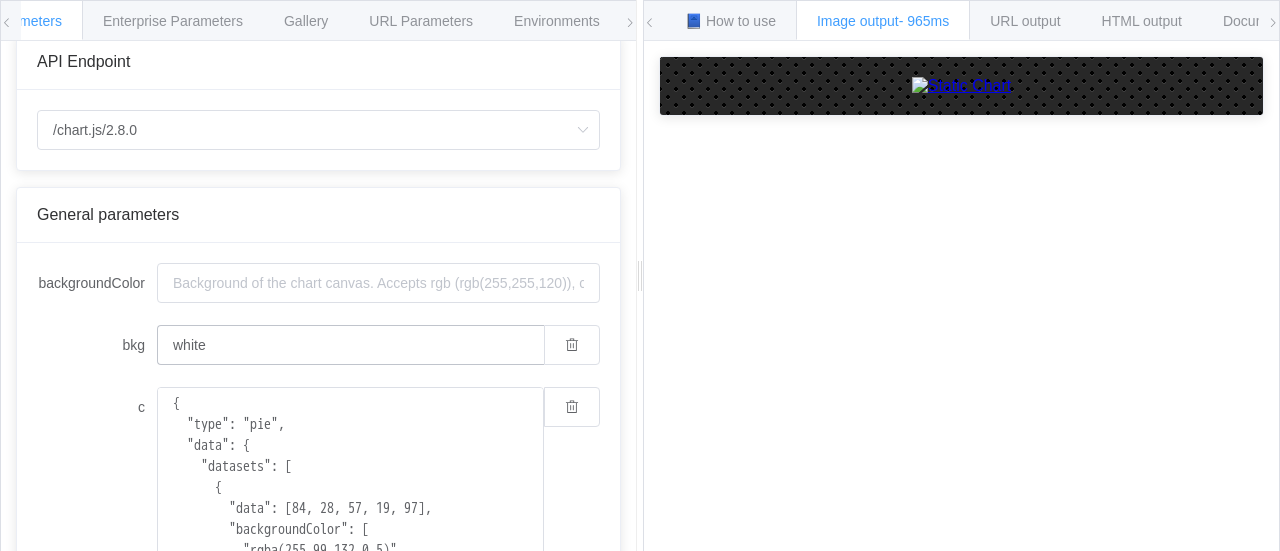 scroll, scrollTop: 0, scrollLeft: 0, axis: both 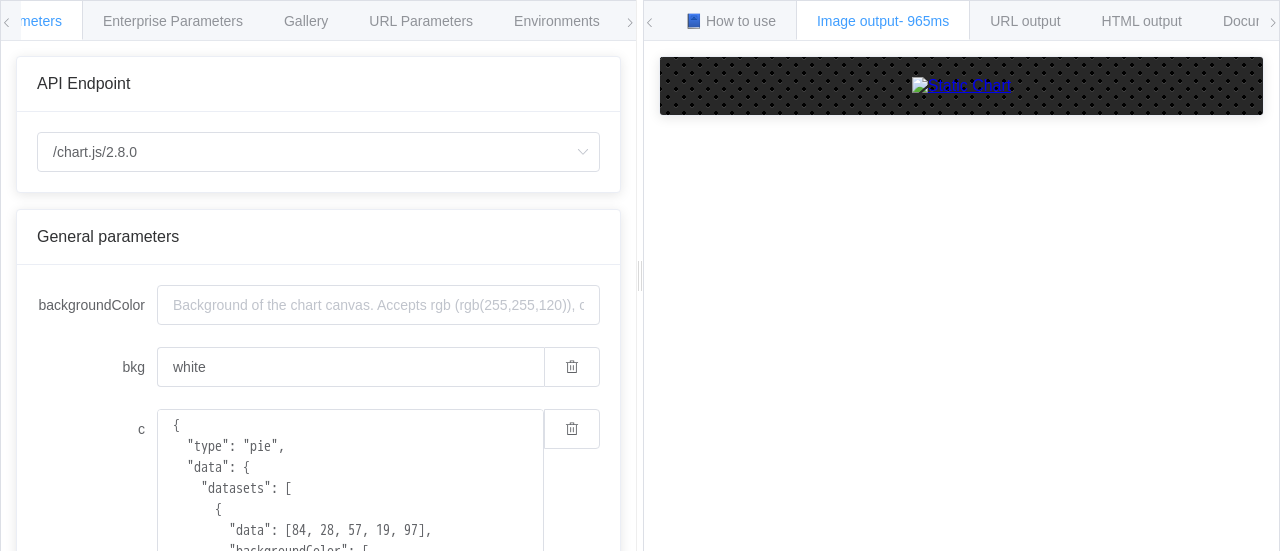 click at bounding box center (962, 86) 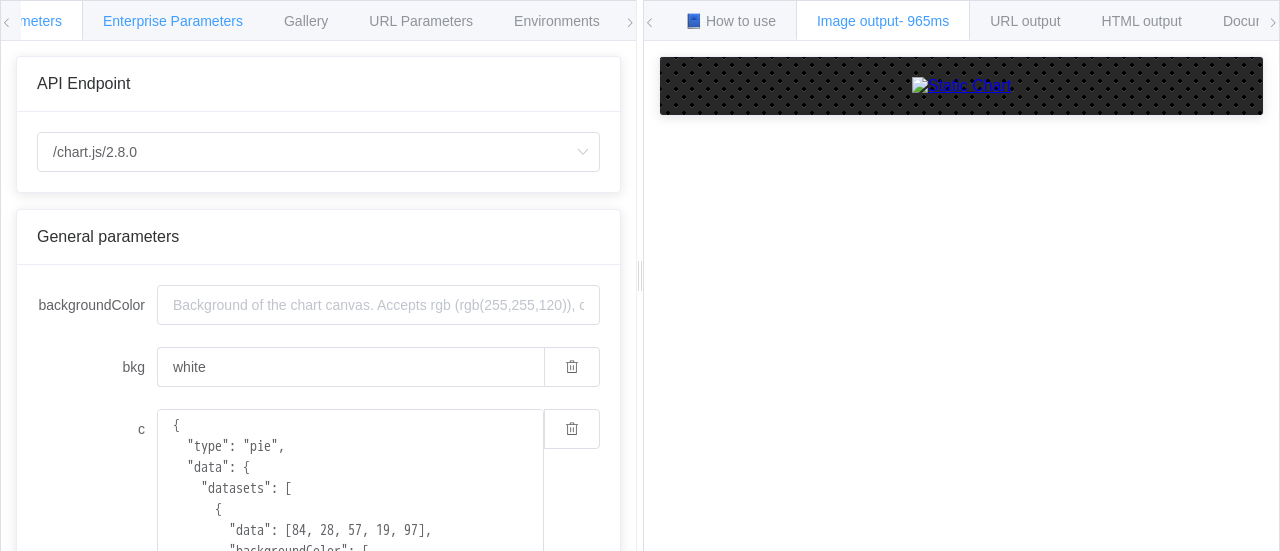 click on "Enterprise Parameters" at bounding box center (173, 21) 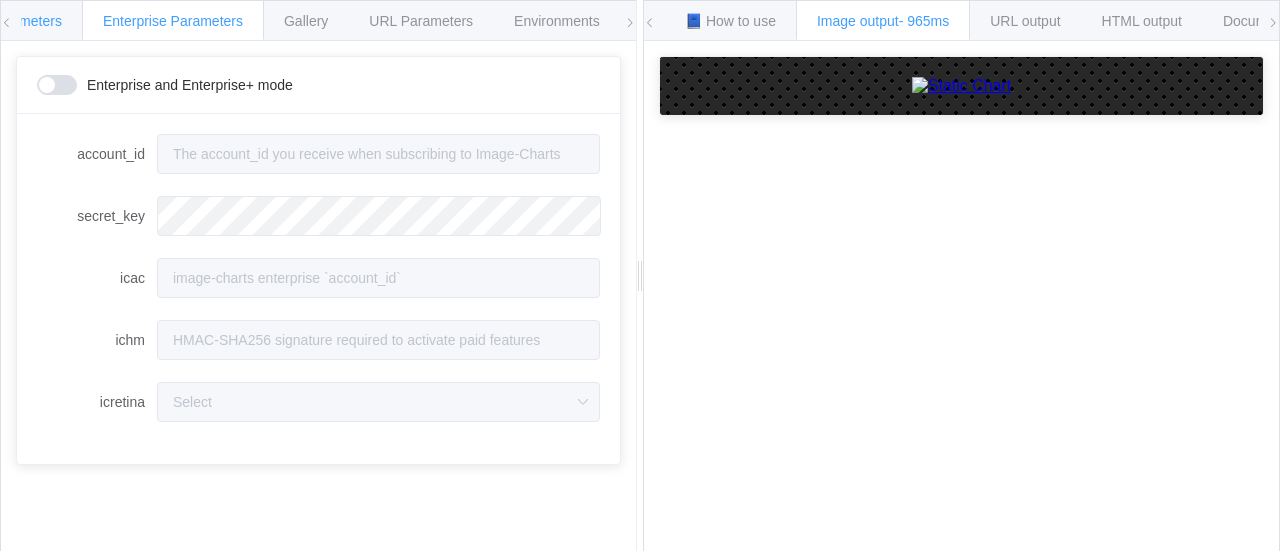 click on "Form Parameters" at bounding box center [7, 21] 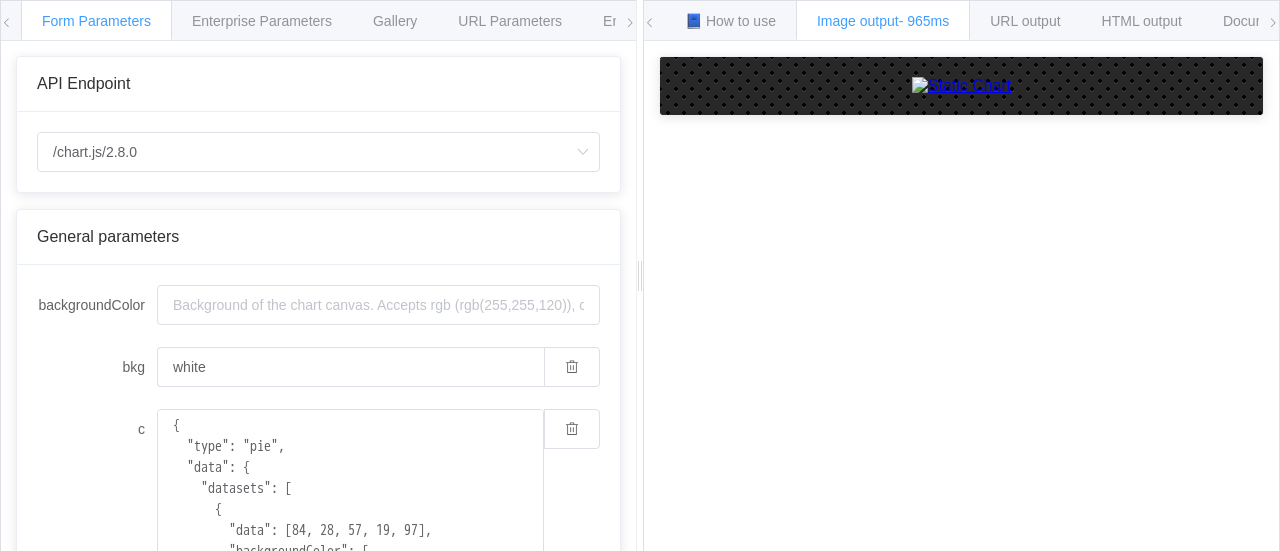 click at bounding box center [7, 23] 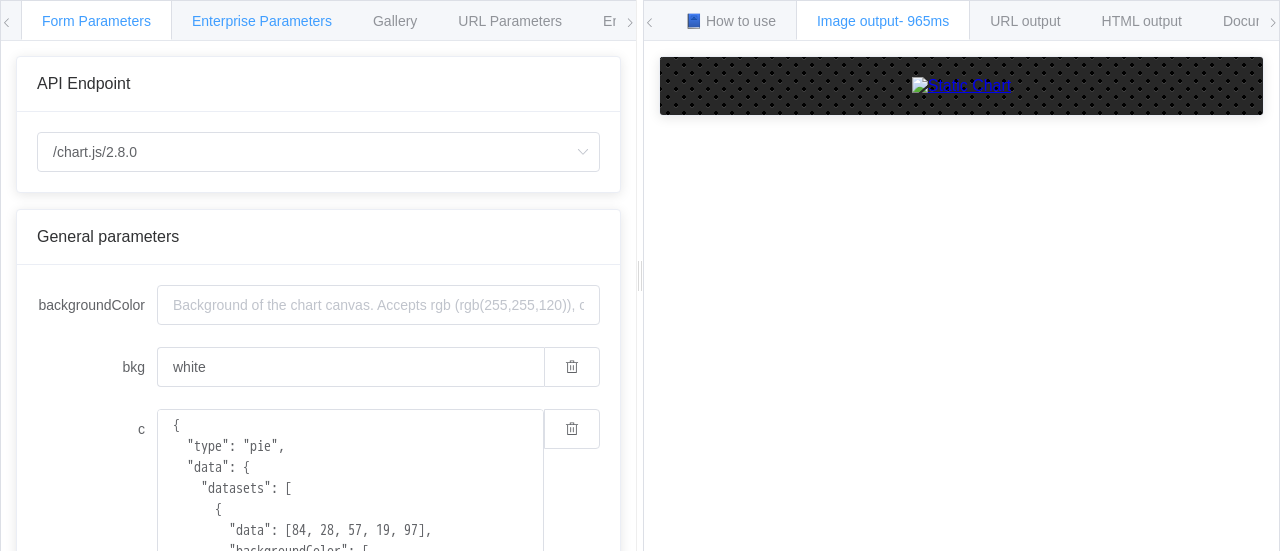 click on "Enterprise Parameters" at bounding box center (262, 21) 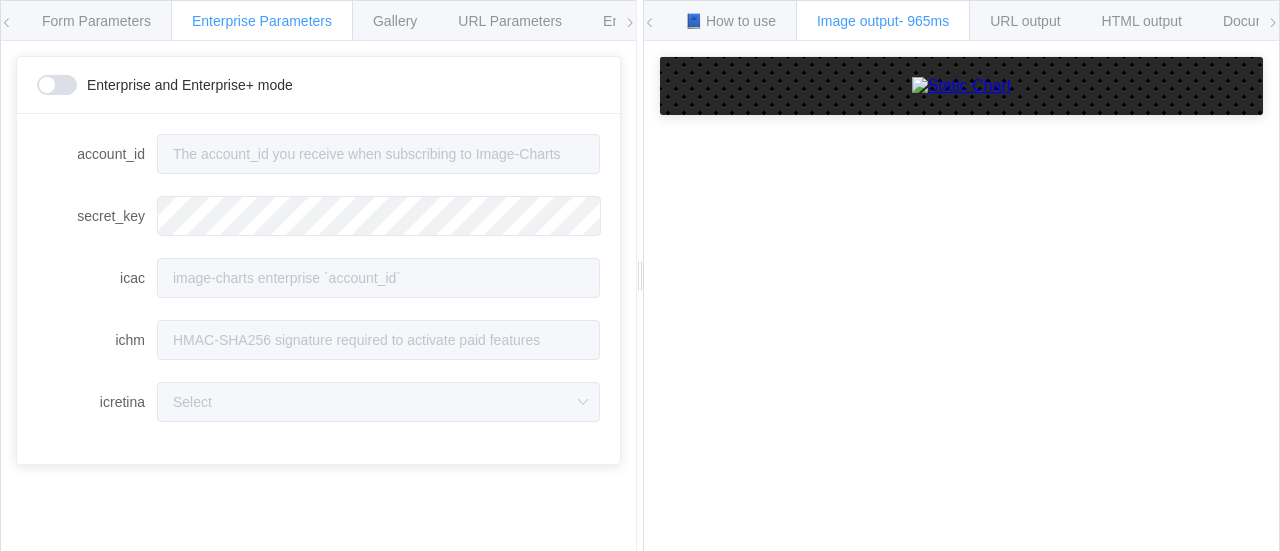 click on "Enterprise Parameters" at bounding box center (262, 20) 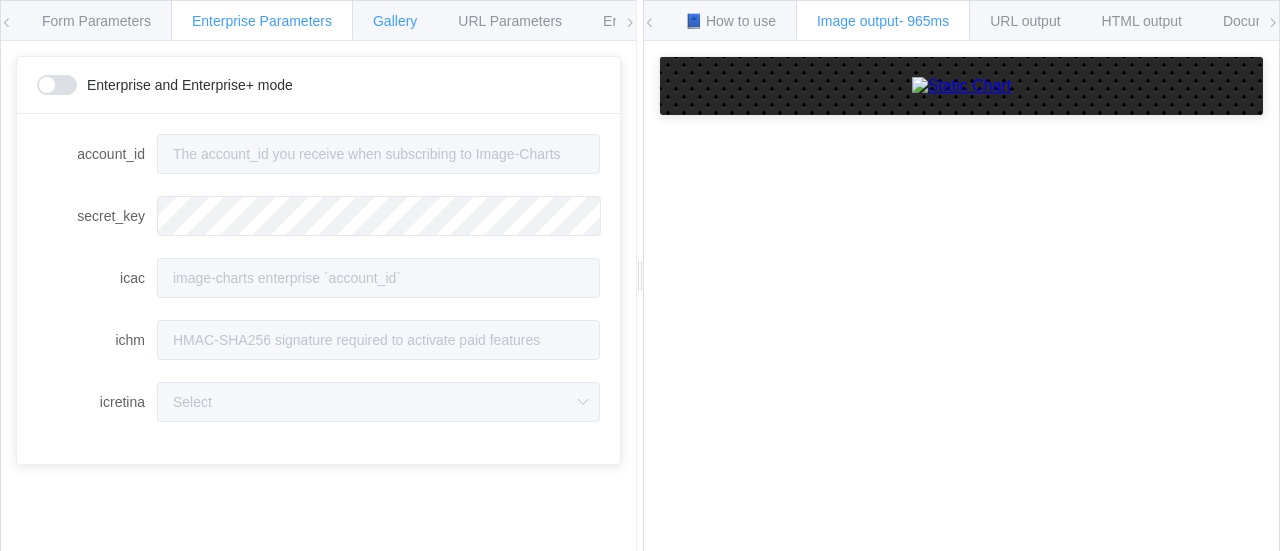 click on "Gallery" at bounding box center [395, 21] 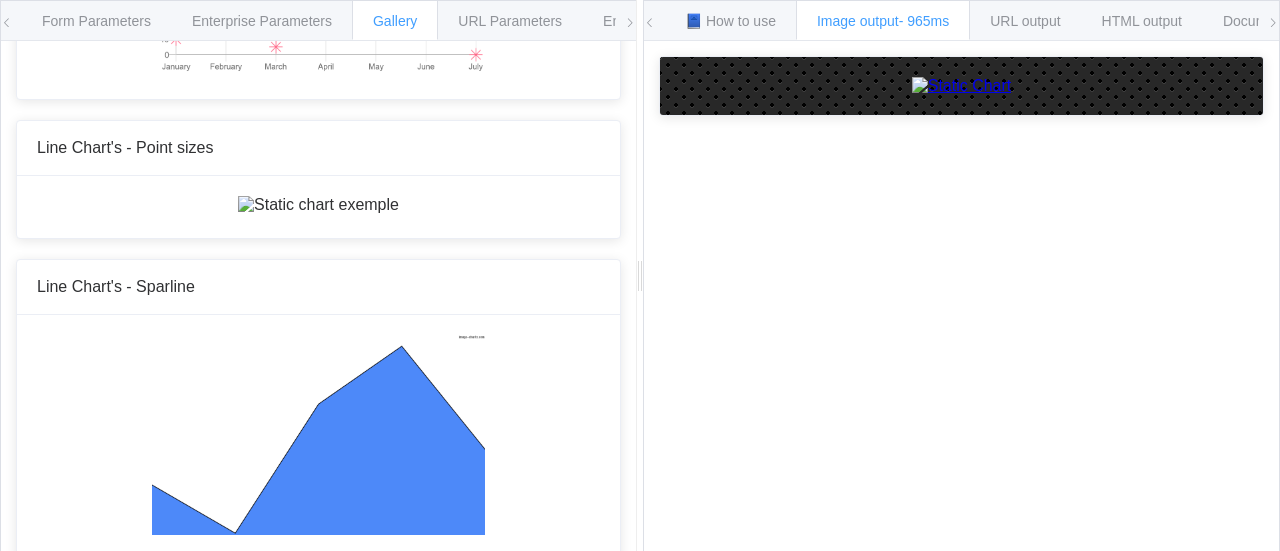 scroll, scrollTop: 3337, scrollLeft: 0, axis: vertical 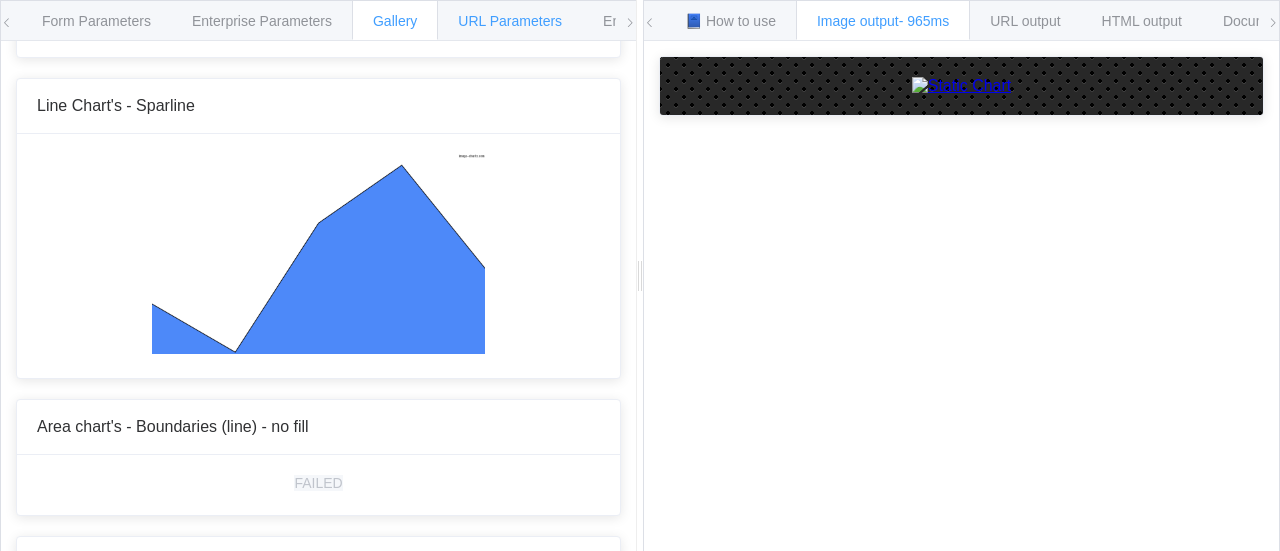 click on "URL Parameters" at bounding box center (510, 21) 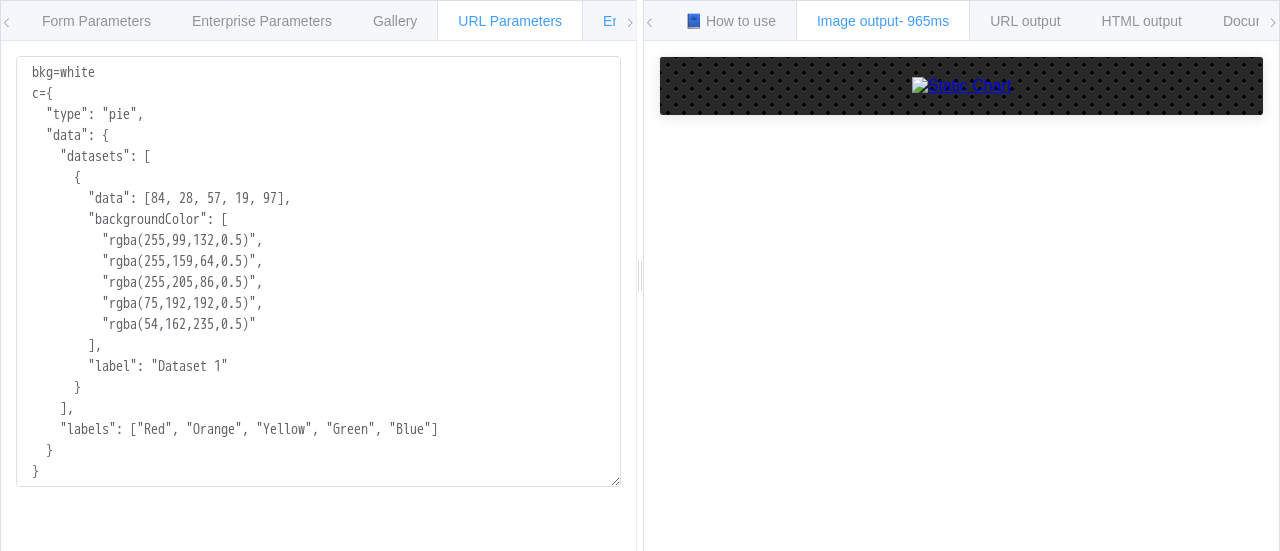 click on "Environments" at bounding box center [646, 20] 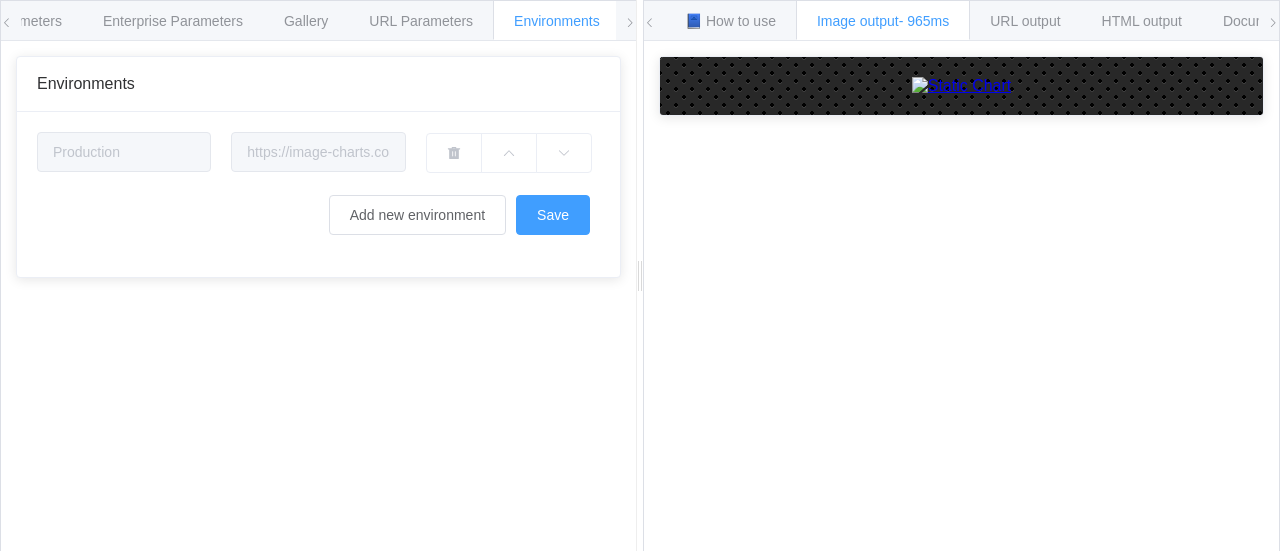 click on "Environments" at bounding box center [557, 21] 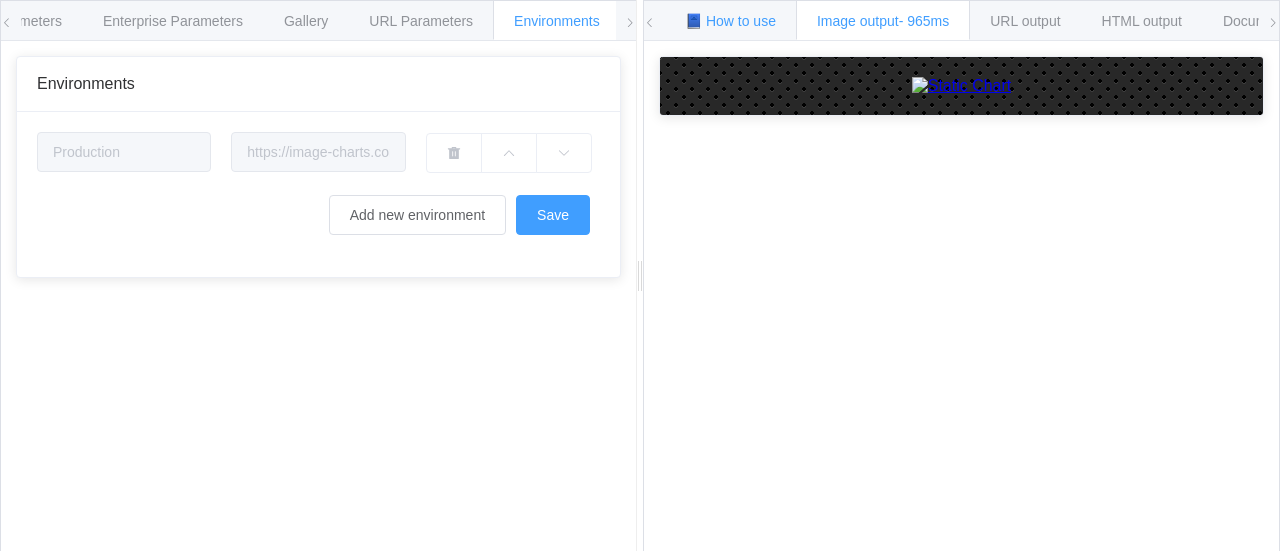 click on "📘 How to use" at bounding box center (730, 21) 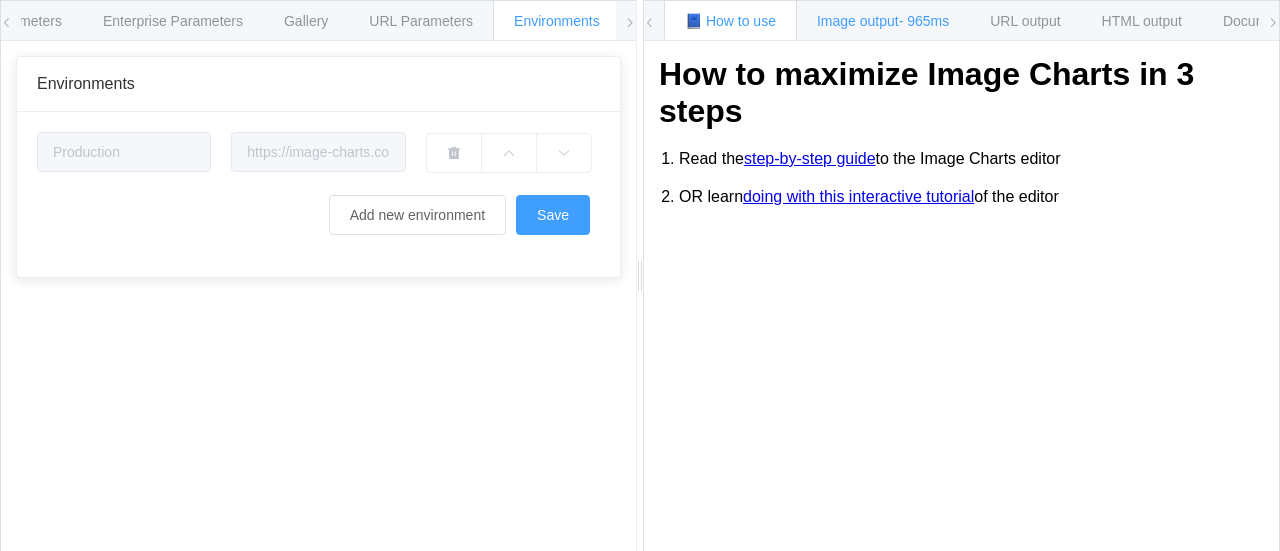 click on "Image output   - 965ms" at bounding box center [883, 20] 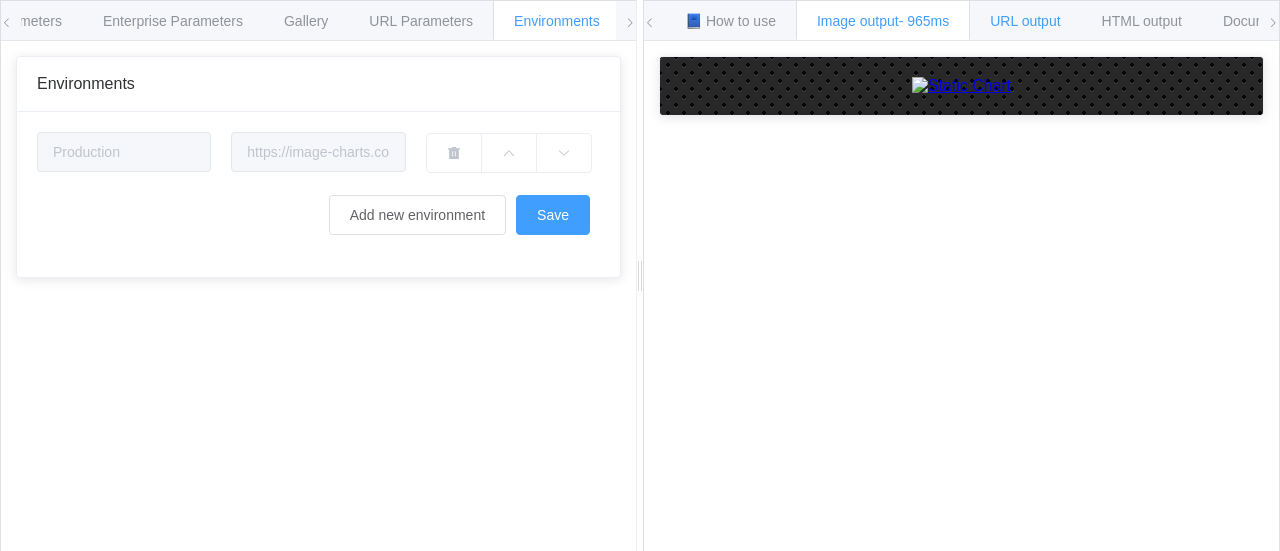 click on "URL output" at bounding box center (1025, 21) 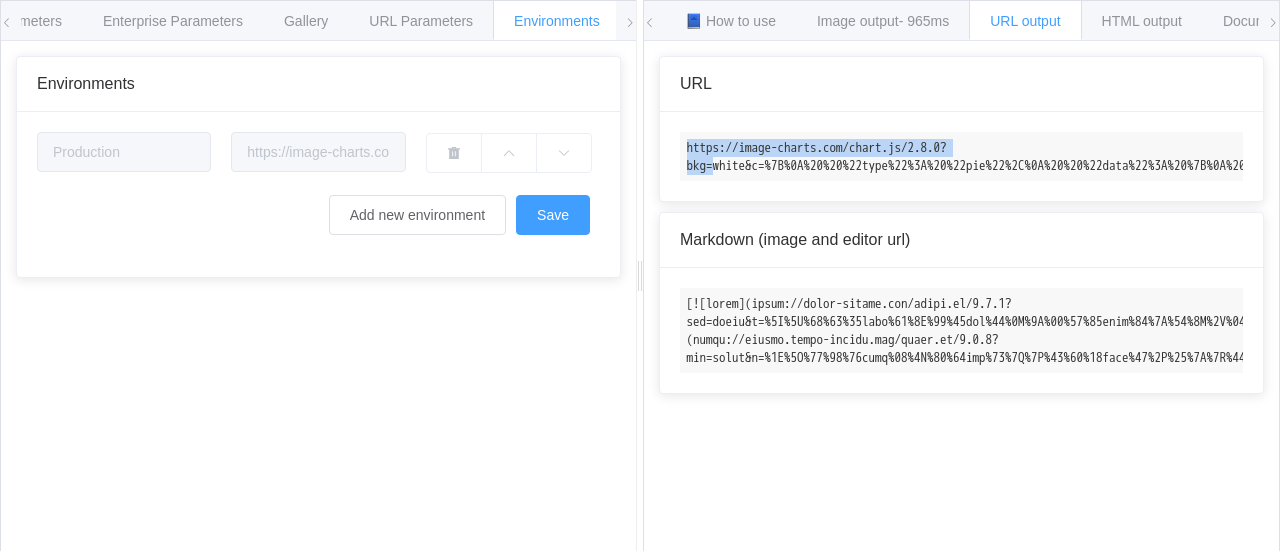 drag, startPoint x: 684, startPoint y: 143, endPoint x: 716, endPoint y: 156, distance: 34.539833 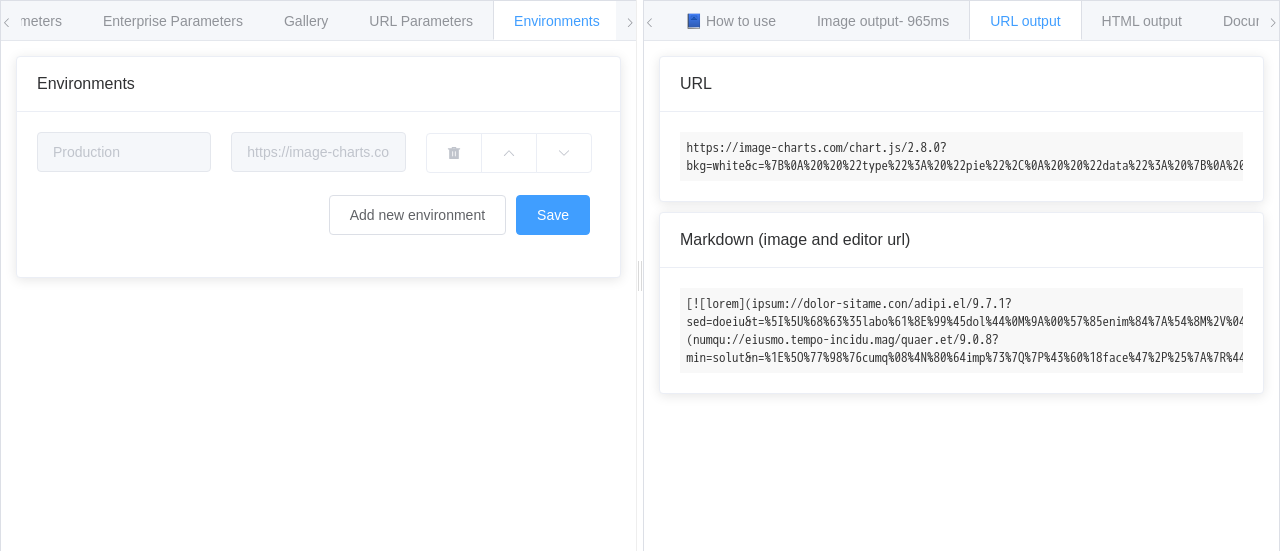 click at bounding box center (7, 23) 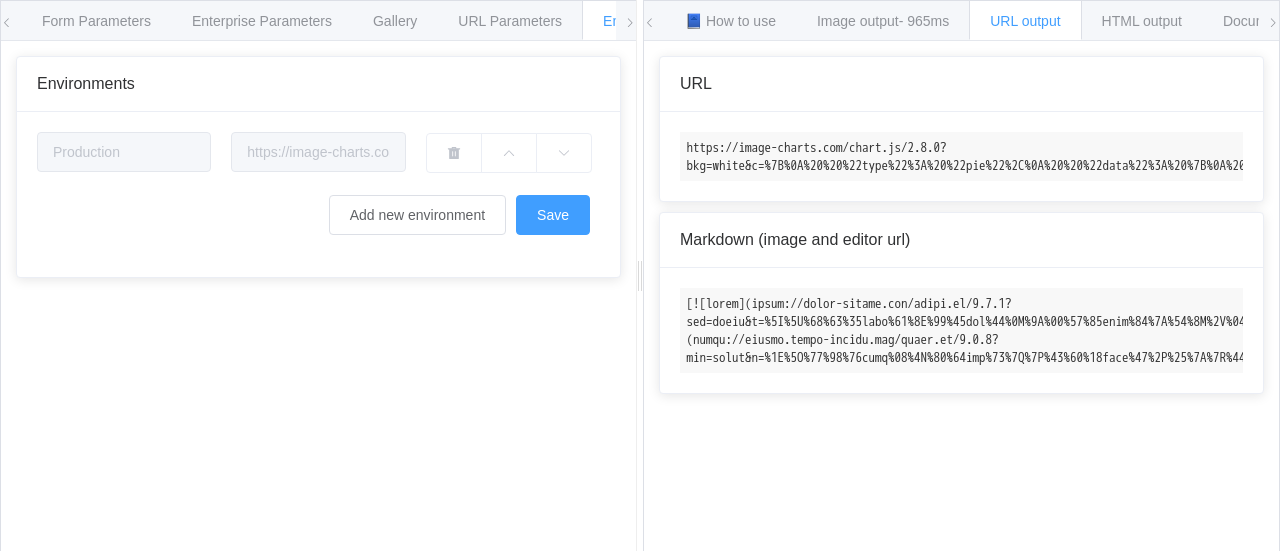 click at bounding box center (7, 23) 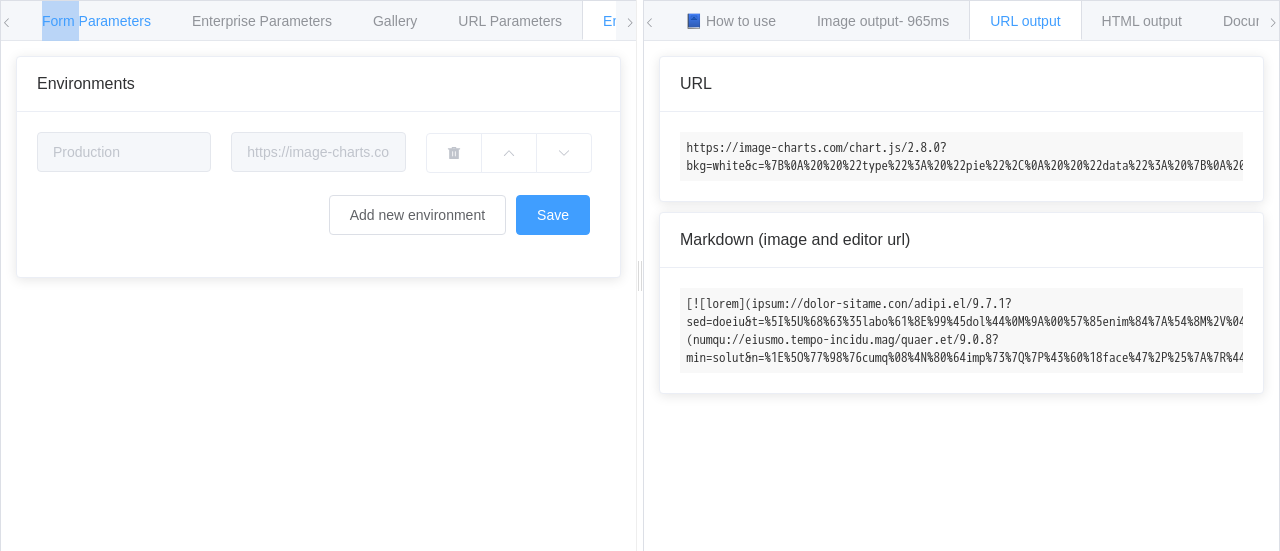drag, startPoint x: 7, startPoint y: 11, endPoint x: 68, endPoint y: 23, distance: 62.169125 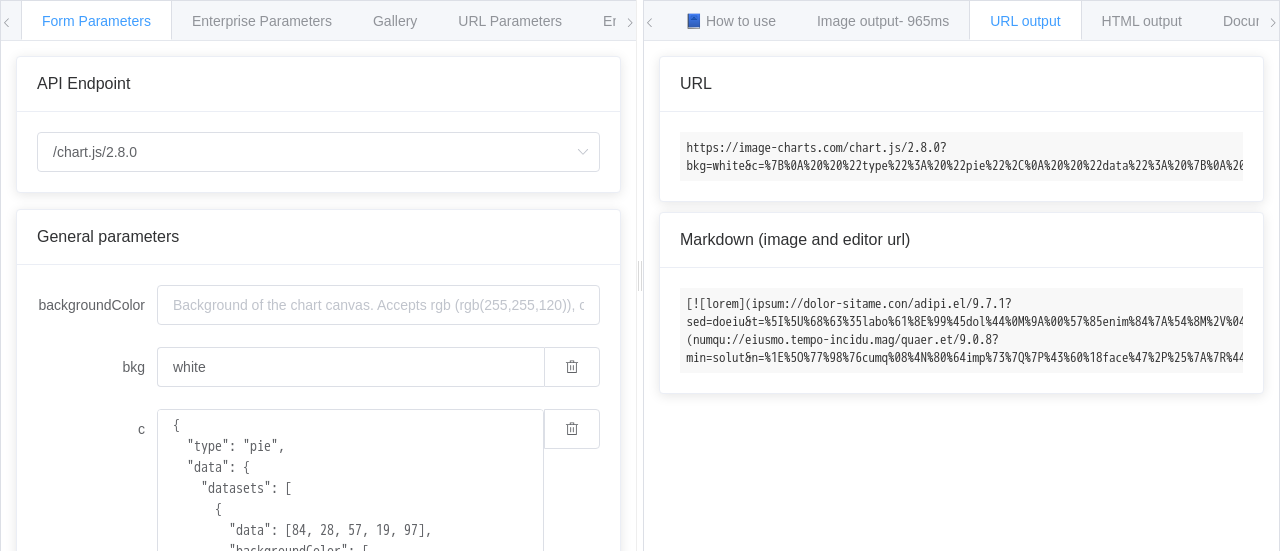 click on "Form Parameters" at bounding box center (96, 21) 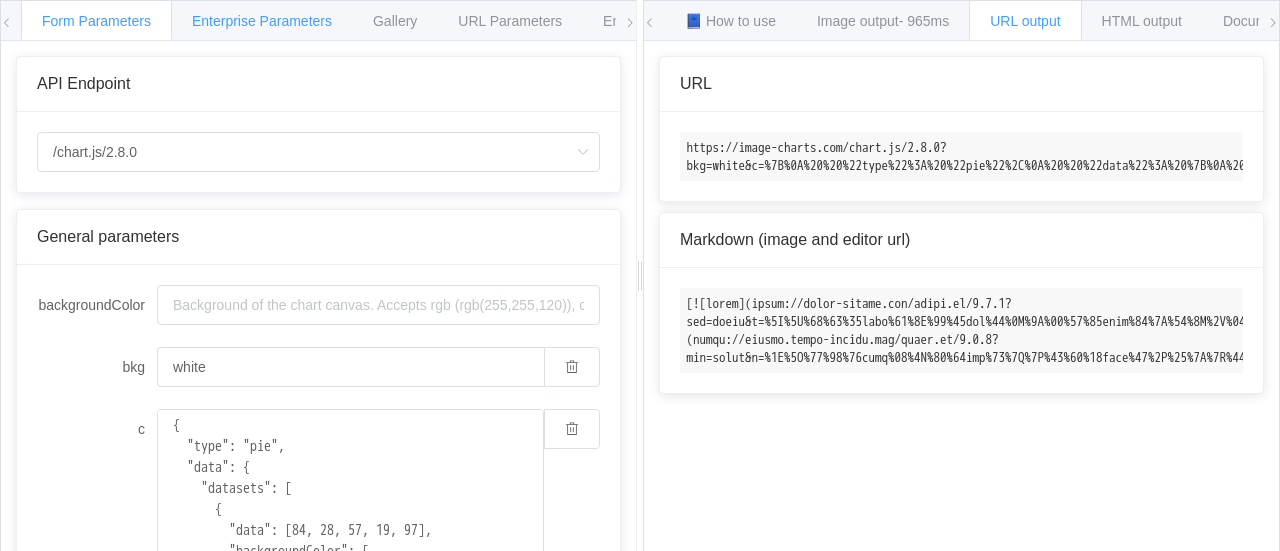 click on "Enterprise Parameters" at bounding box center [262, 20] 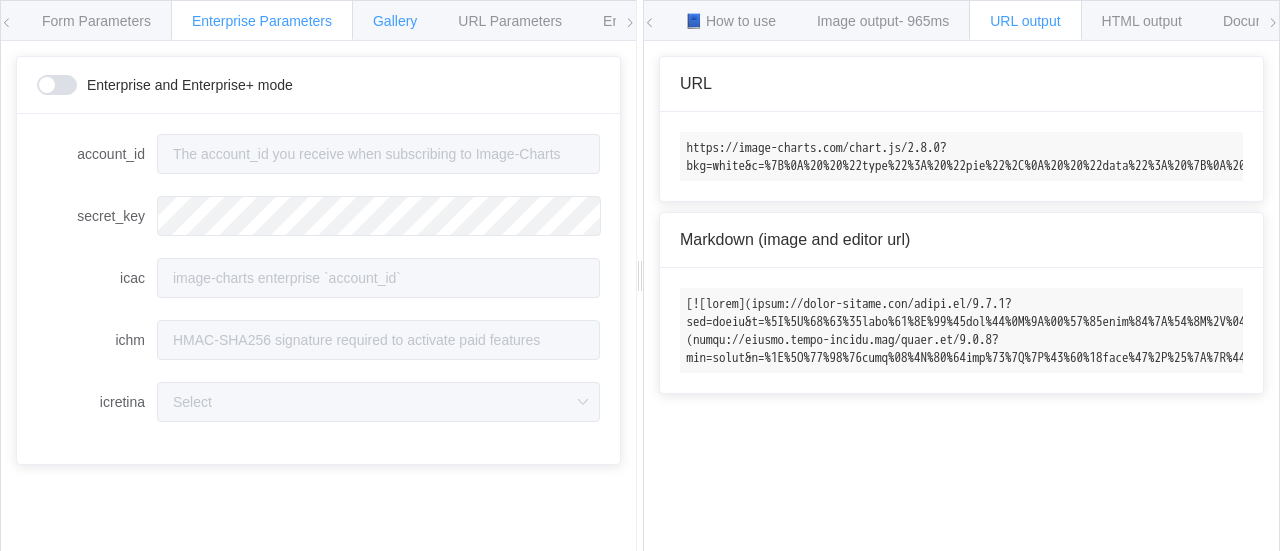 click on "Gallery" at bounding box center (395, 21) 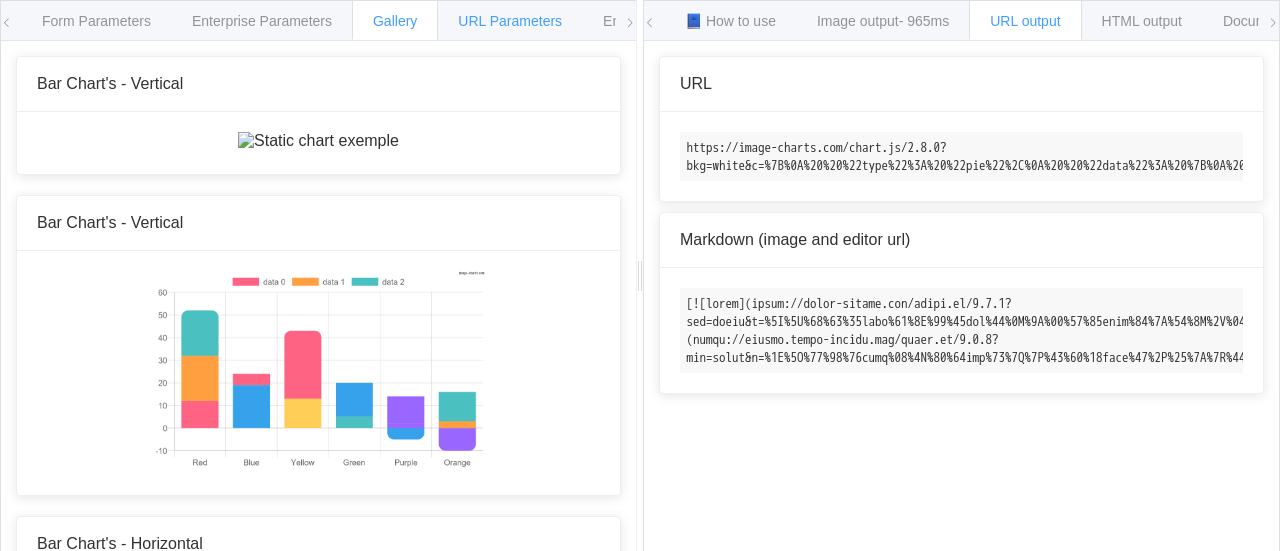 click on "URL Parameters" at bounding box center (510, 21) 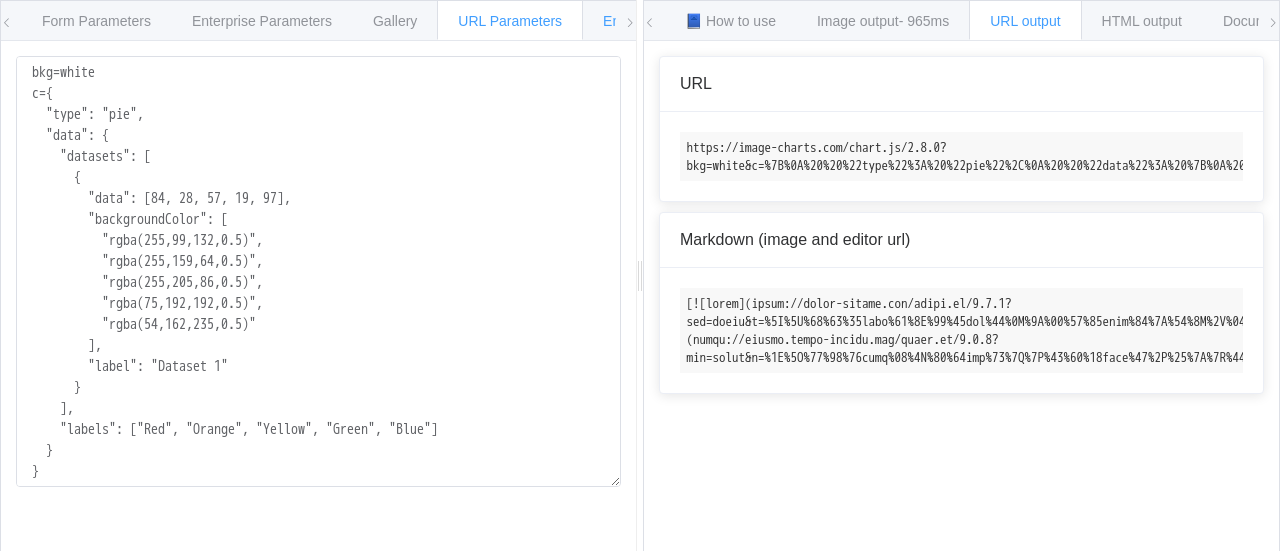 click on "Environments" at bounding box center (646, 21) 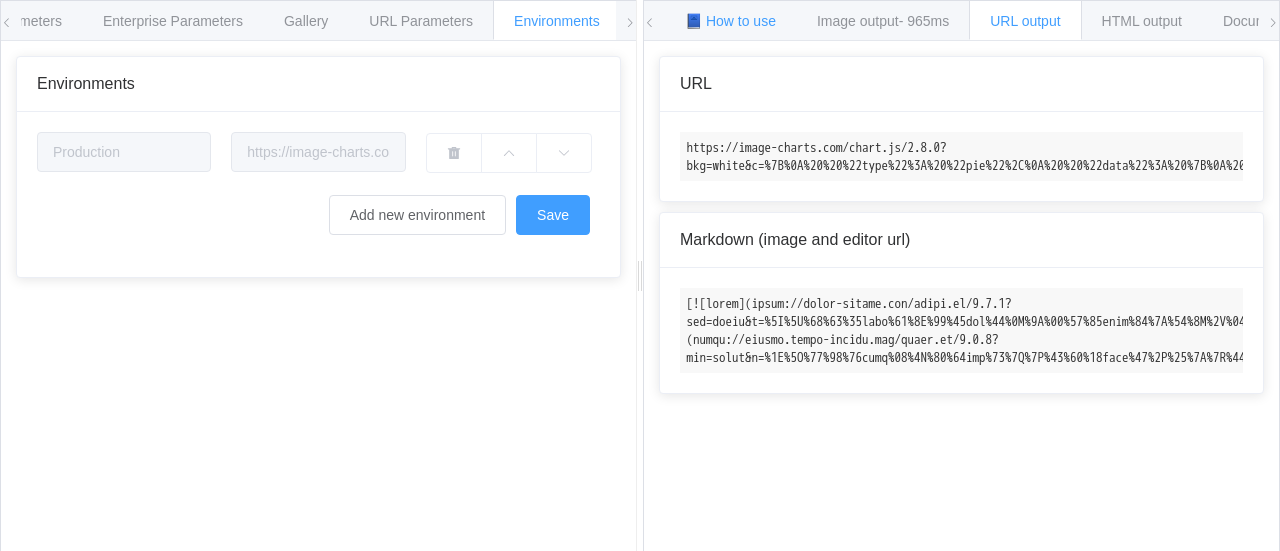click on "📘 How to use" at bounding box center (730, 21) 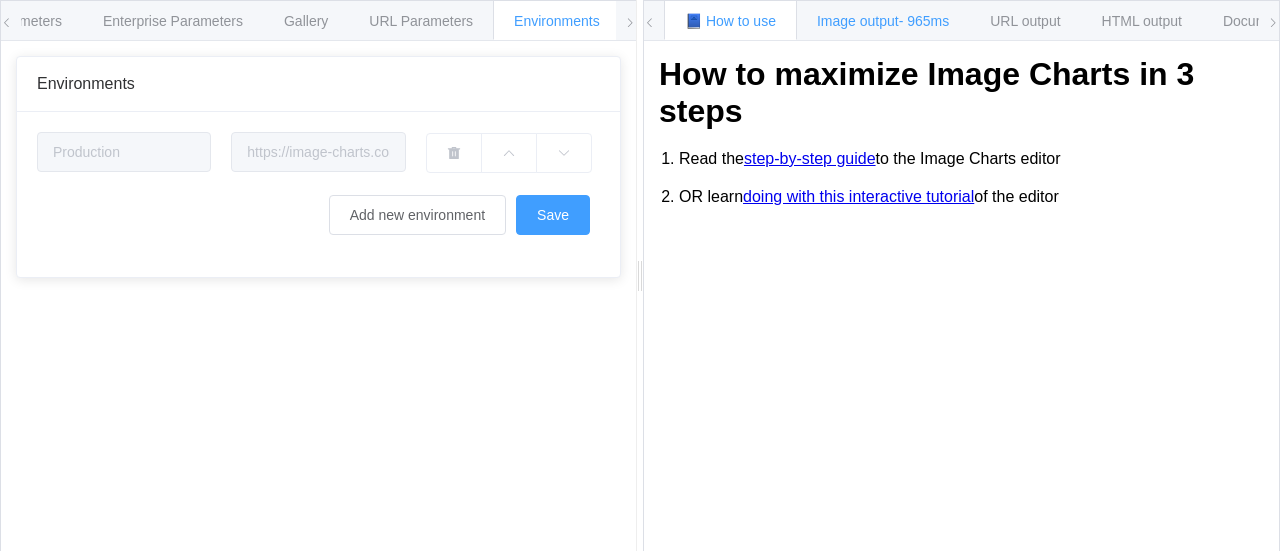 click on "Image output   - 965ms" at bounding box center [883, 20] 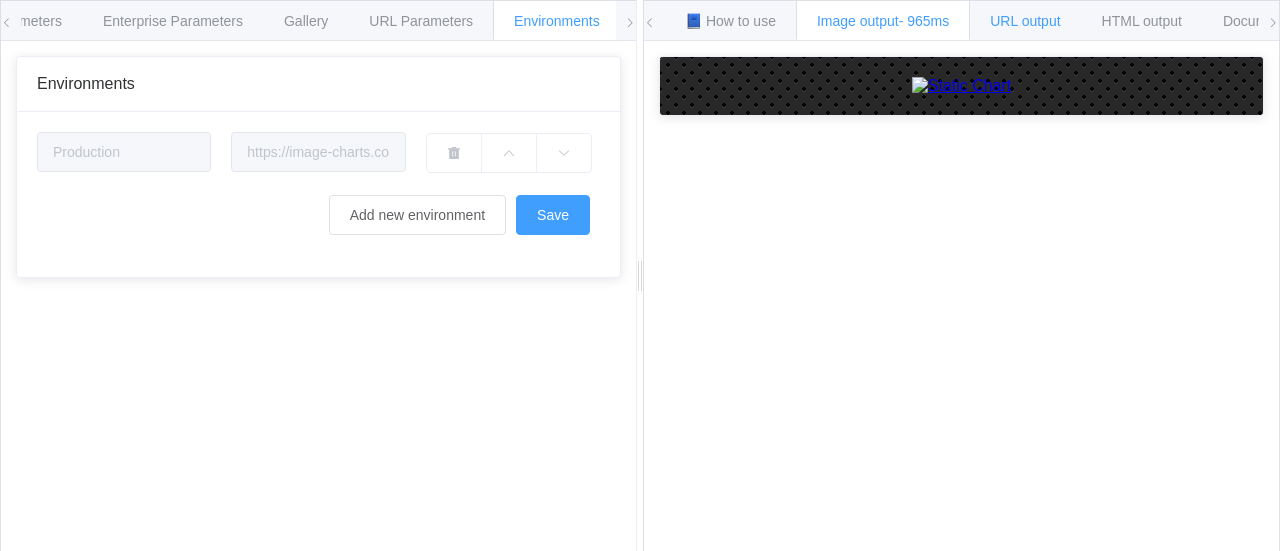 click on "URL output" at bounding box center [1025, 21] 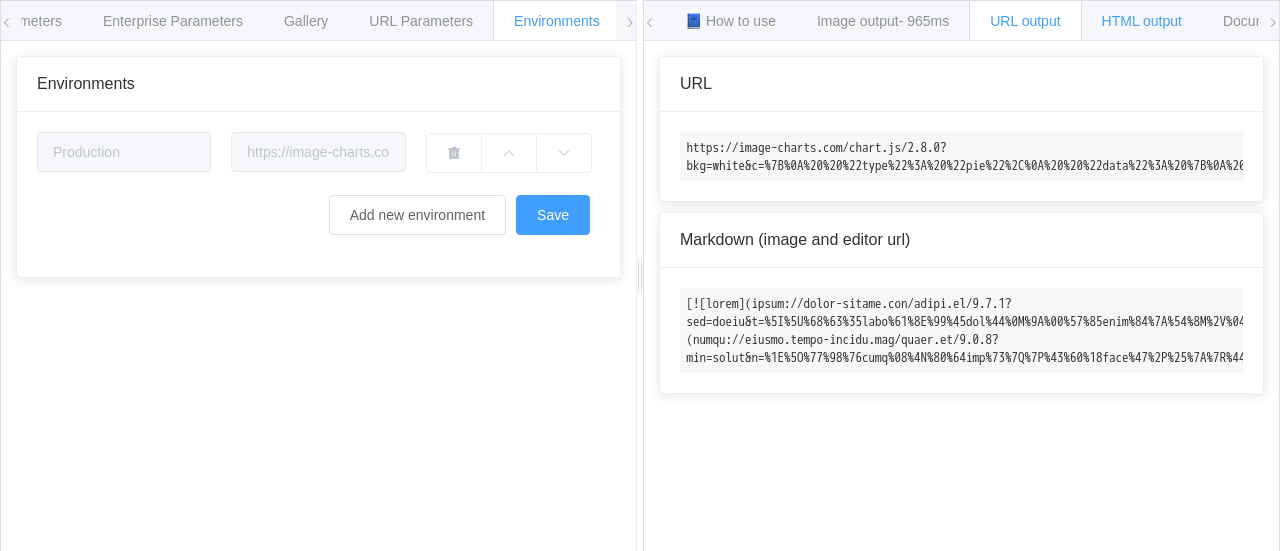 click on "HTML output" at bounding box center [1142, 21] 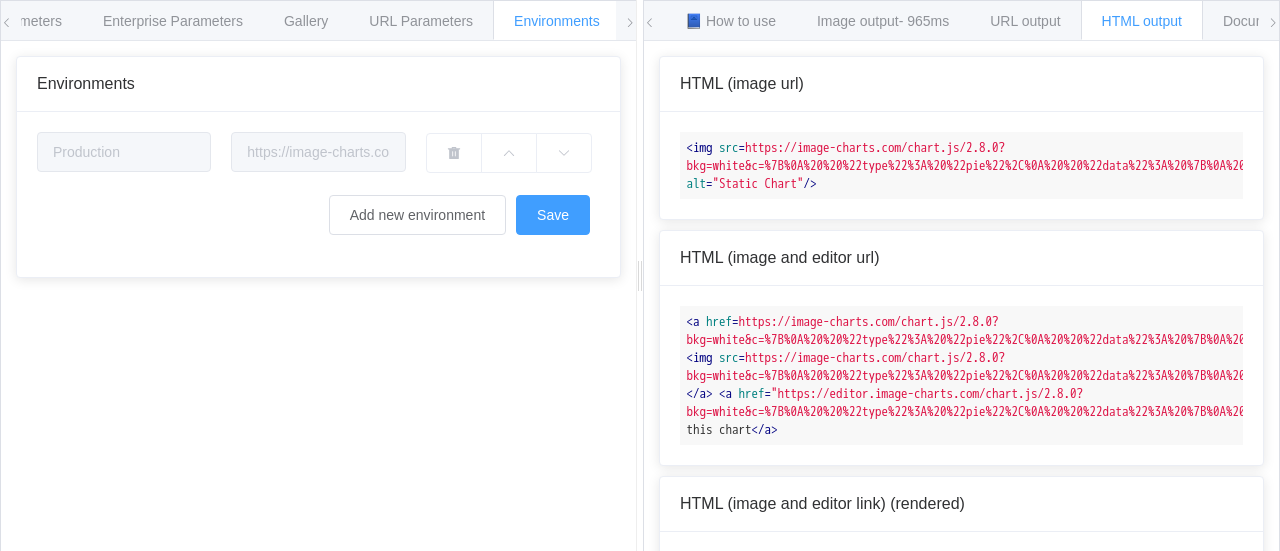 click on "📘 How to use  Image output   - 965ms URL output HTML output Documentation 🕷 Found a bug? Send a feedback!" at bounding box center (961, 21) 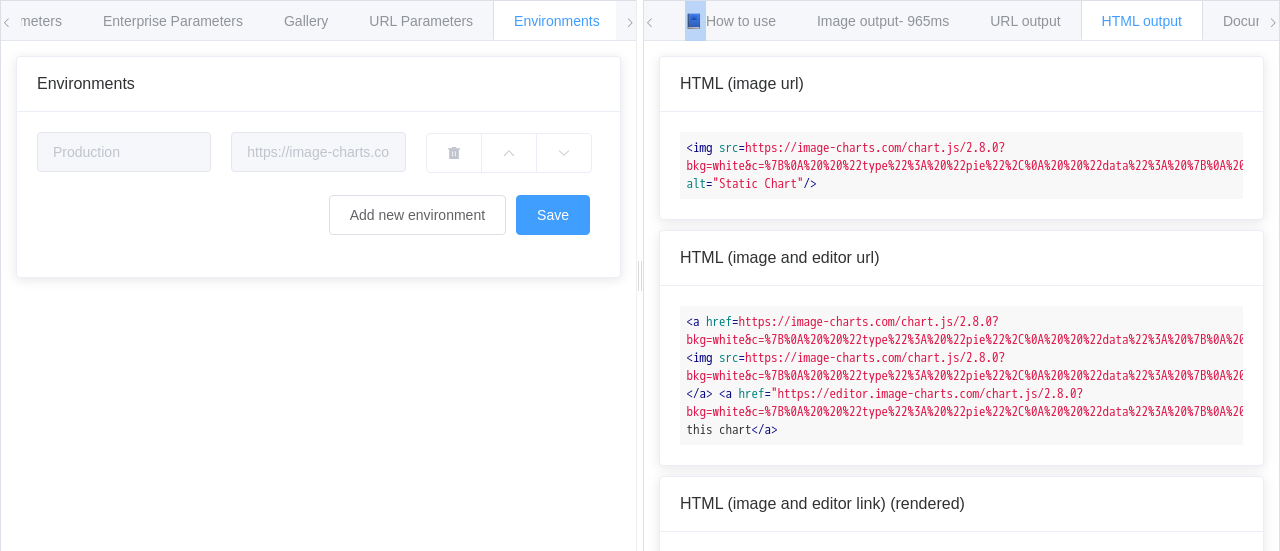 click on "📘 How to use  Image output   - 965ms URL output HTML output Documentation 🕷 Found a bug? Send a feedback!" at bounding box center [961, 21] 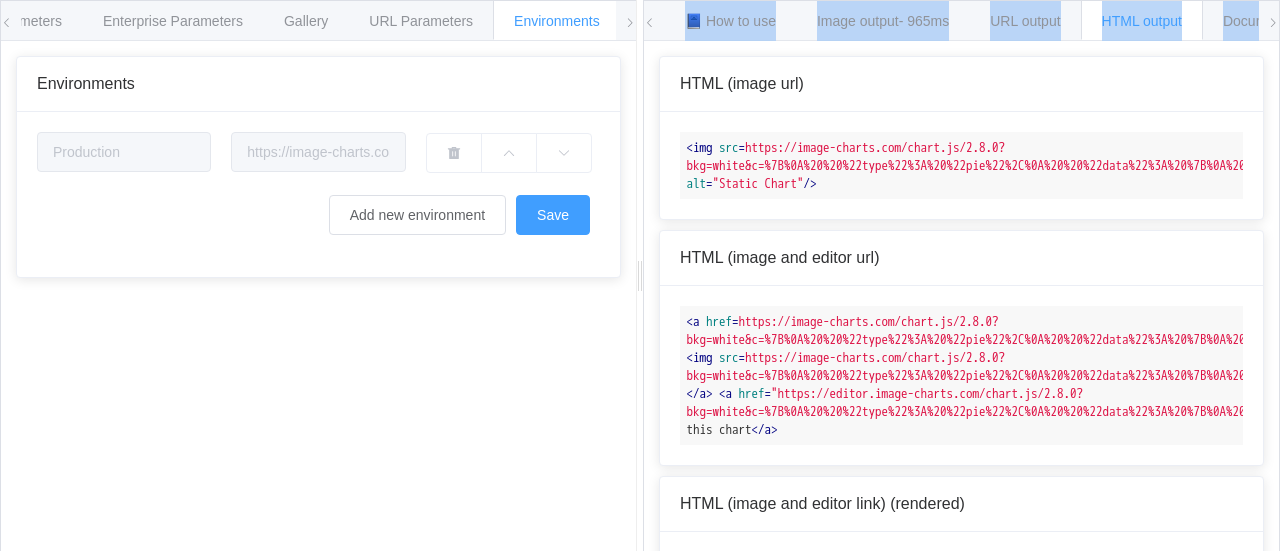 click on "📘 How to use  Image output   - 965ms URL output HTML output Documentation 🕷 Found a bug? Send a feedback!" at bounding box center [961, 21] 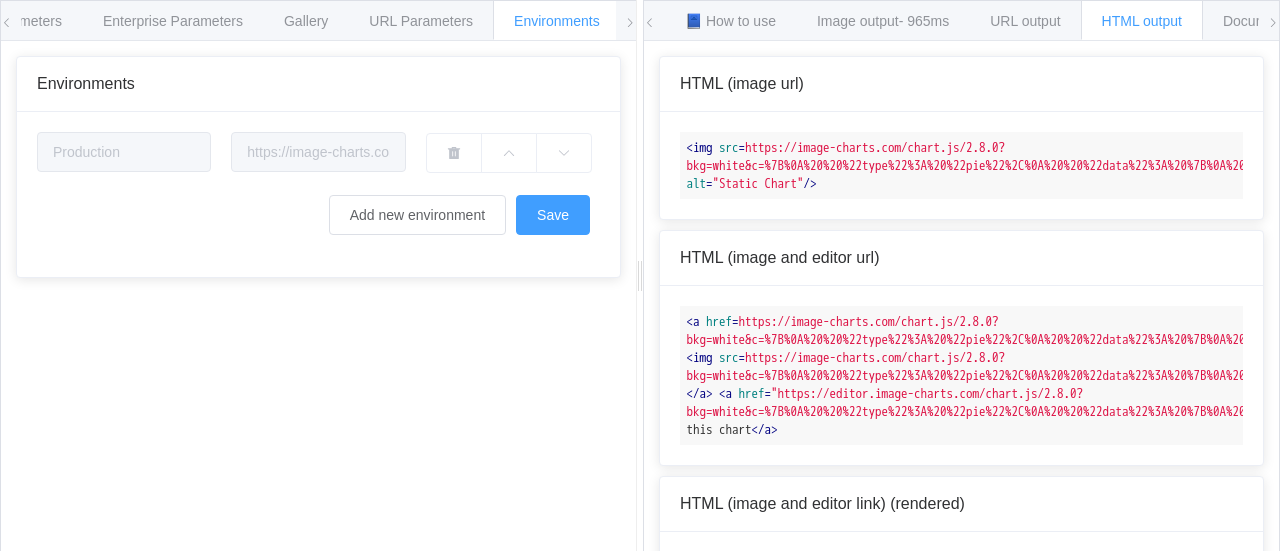 click on "API Endpoint /chart.js/2.8.0 /chart /chart.js/2.8.0 General parameters backgroundColor bkg white c {
"type": "pie",
"data": {
"datasets": [
{
"data": [84, 28, 57, 19, 97],
"backgroundColor": [
"rgba(255,99,132,0.5)",
"rgba(255,159,64,0.5)",
"rgba(255,205,86,0.5)",
"rgba(75,192,192,0.5)",
"rgba(54,162,235,0.5)"
],
"label": "Dataset 1"
}
],
"labels": ["Red", "Orange", "Yellow", "Green", "Blue"]
}
} chart encoding url base64 height width Enterprise and Enterprise+ mode account_id secret_key icac ichm icretina 0 1 Bar Chart's - Vertical Bar Chart's - Vertical Bar Chart's - Horizontal Bar Chart's - Multi axis Bar Chart's - Stacked Bar Chart's - Stacked groups Bar Chart's - Floating Line Chart's - Basic Line Chart's - Multi axis Line Chart's - Stepped Line Chart's - Line styles Line Chart's - Point styles - circle Line Chart's - Point styles - triangle Line Chart's - Point styles - star FAILED FAILED" at bounding box center [318, 311] 